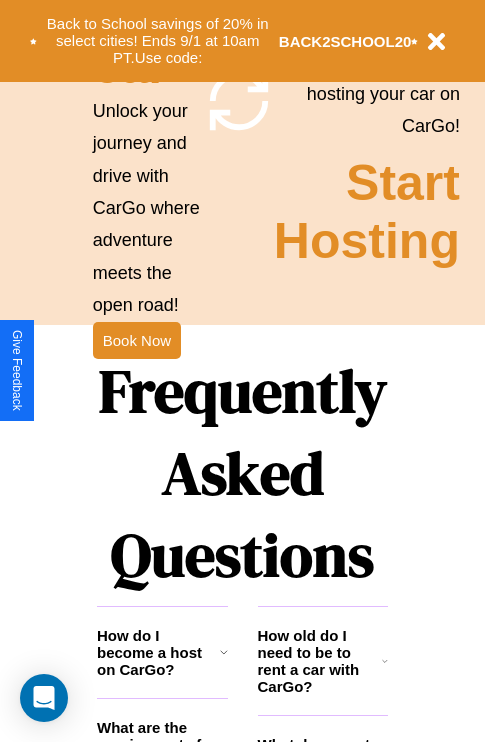 scroll, scrollTop: 1947, scrollLeft: 0, axis: vertical 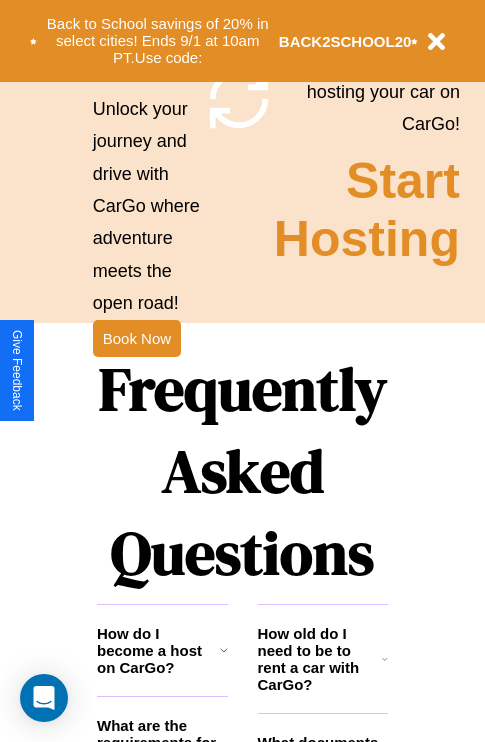 click on "Frequently Asked Questions" at bounding box center (242, 471) 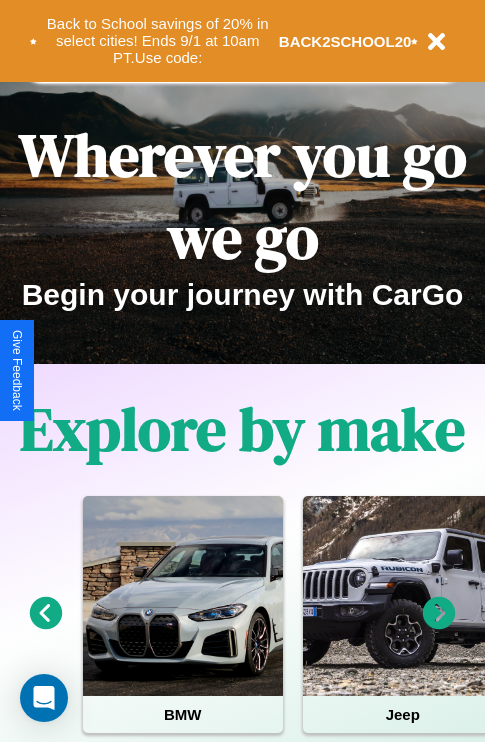 scroll, scrollTop: 0, scrollLeft: 0, axis: both 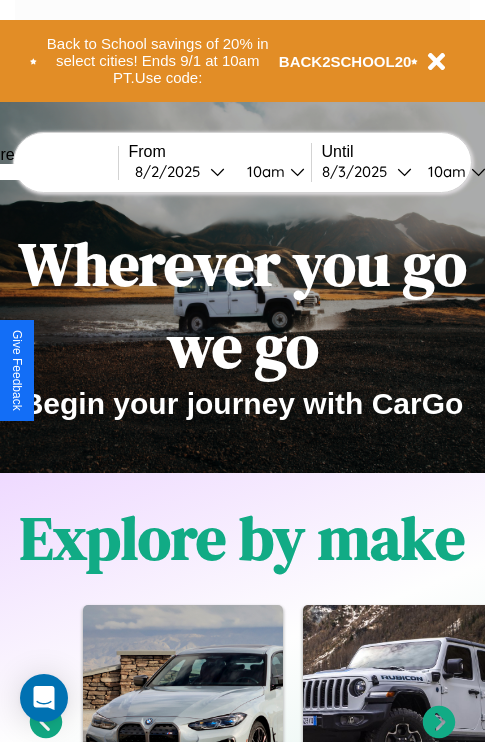 click at bounding box center [43, 172] 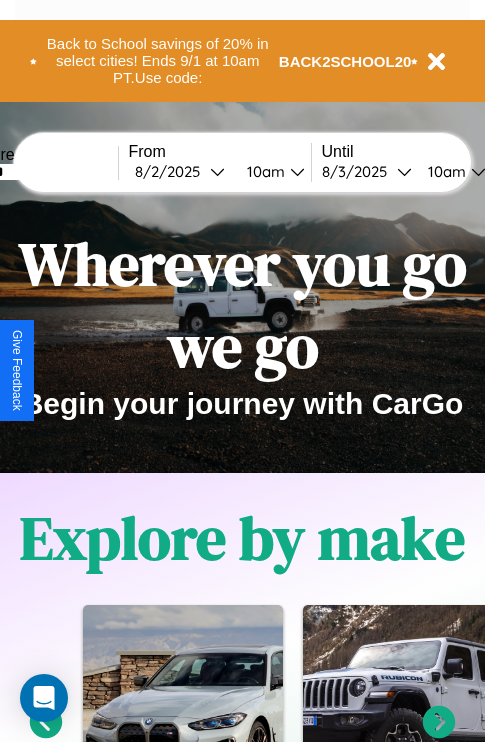 type on "******" 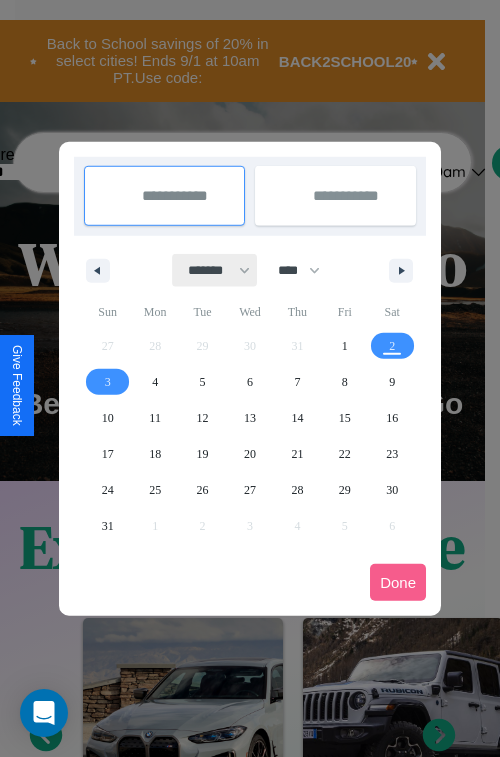 click on "******* ******** ***** ***** *** **** **** ****** ********* ******* ******** ********" at bounding box center (215, 270) 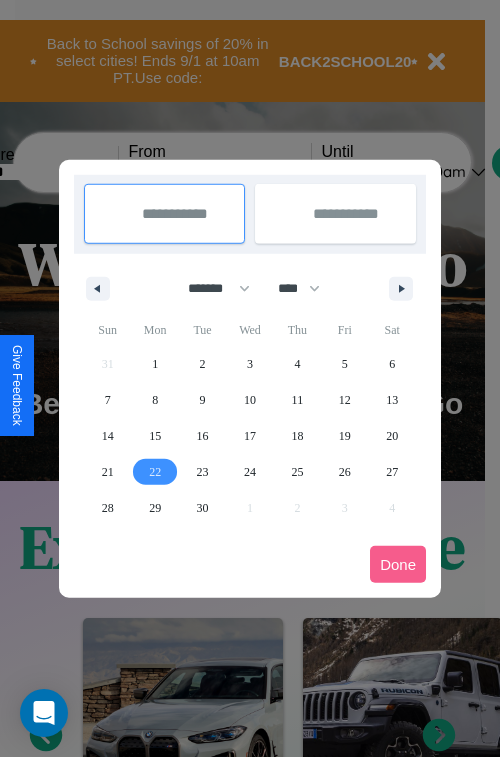 click on "22" at bounding box center [155, 472] 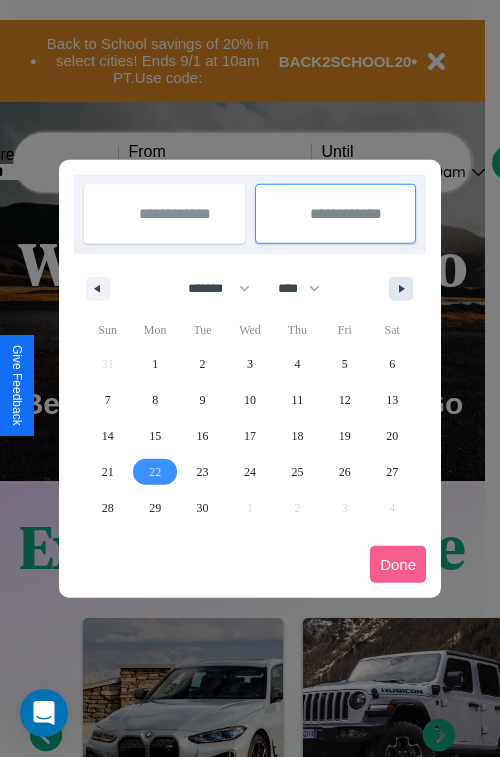 click at bounding box center [405, 289] 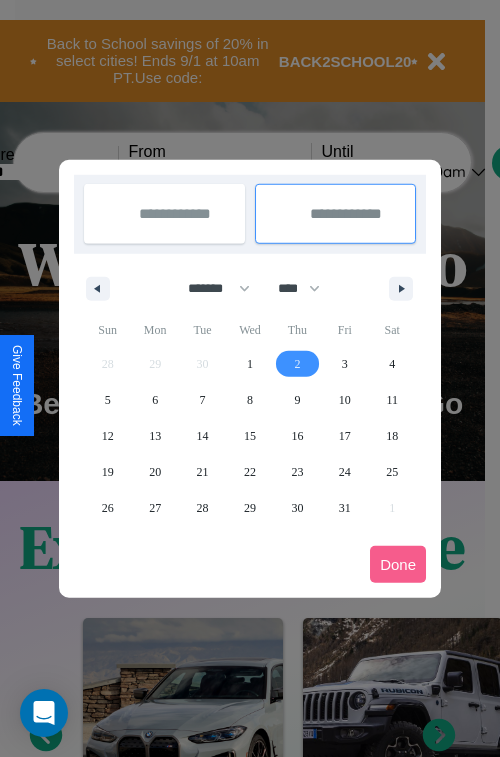 click on "2" at bounding box center [297, 364] 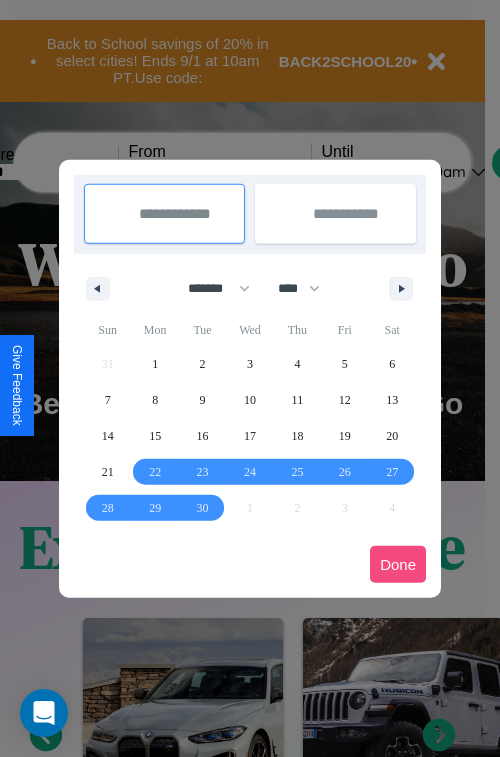 click on "Done" at bounding box center [398, 564] 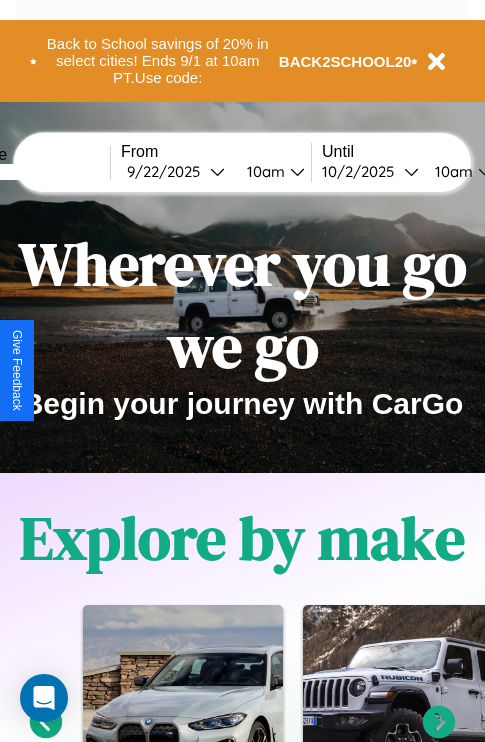 scroll, scrollTop: 0, scrollLeft: 76, axis: horizontal 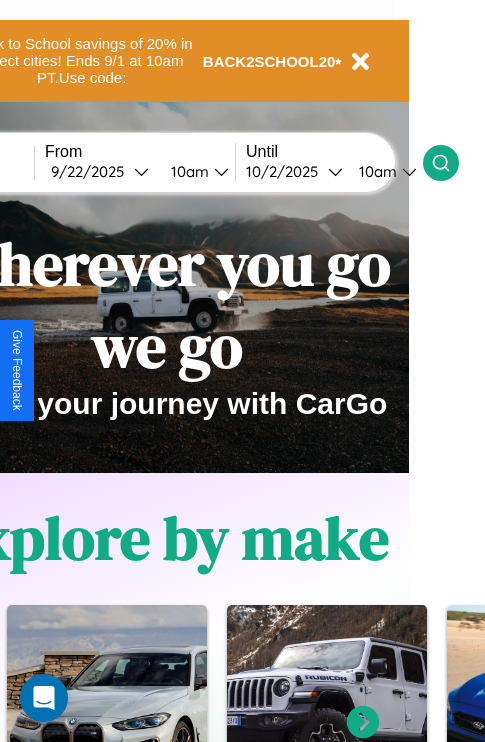 click 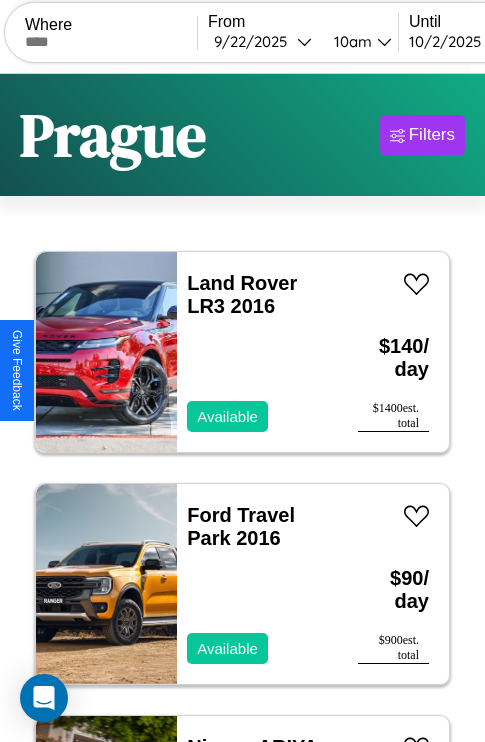 scroll, scrollTop: 95, scrollLeft: 0, axis: vertical 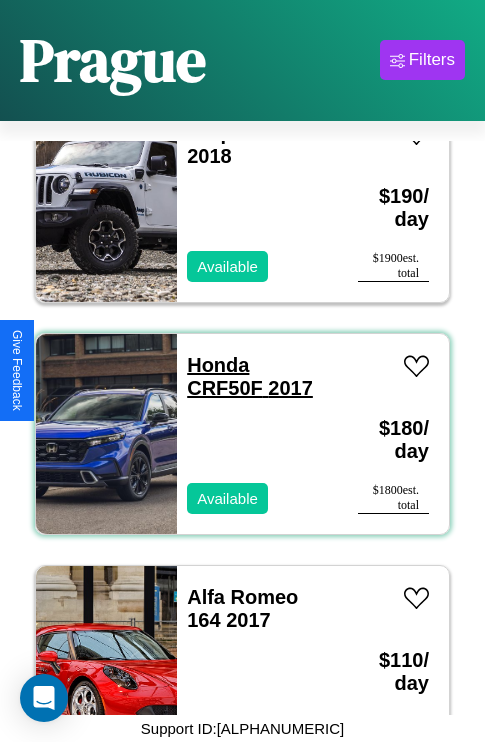 click on "Honda   CRF50F   2017" at bounding box center (250, 376) 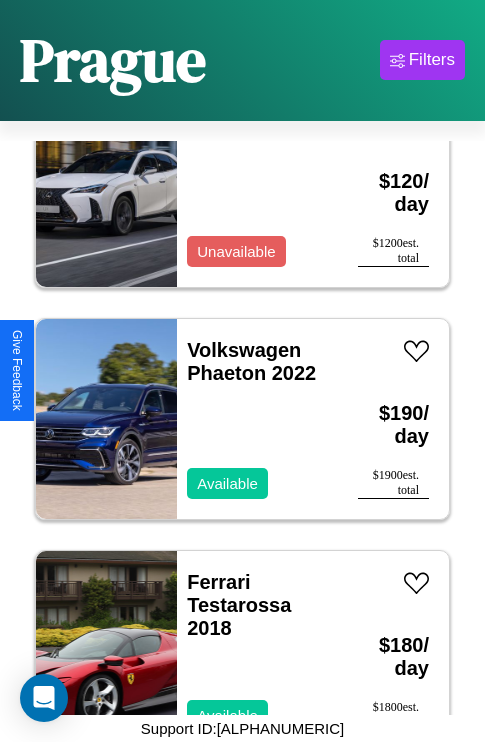 scroll, scrollTop: 1467, scrollLeft: 0, axis: vertical 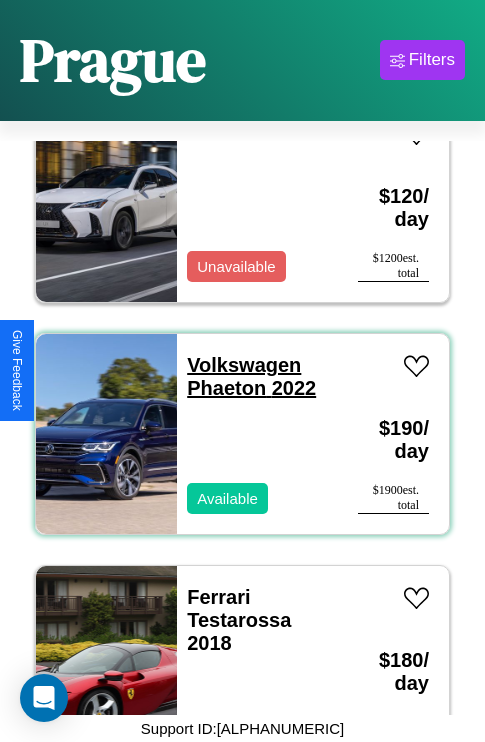 click on "Volkswagen   Phaeton   2022" at bounding box center (251, 376) 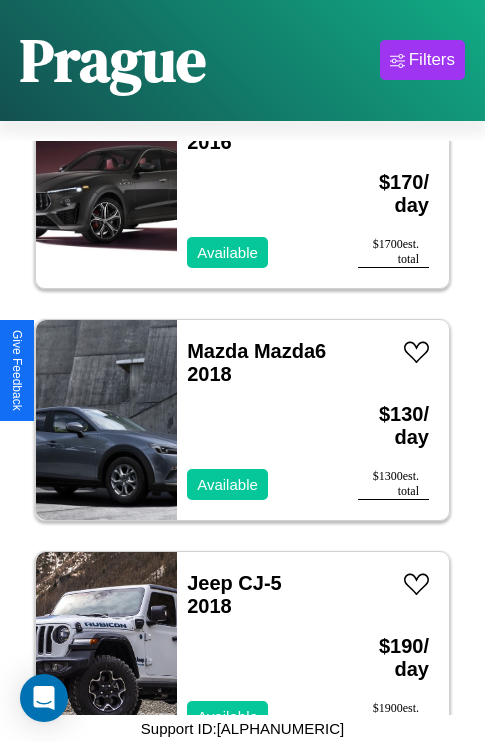 scroll, scrollTop: 5411, scrollLeft: 0, axis: vertical 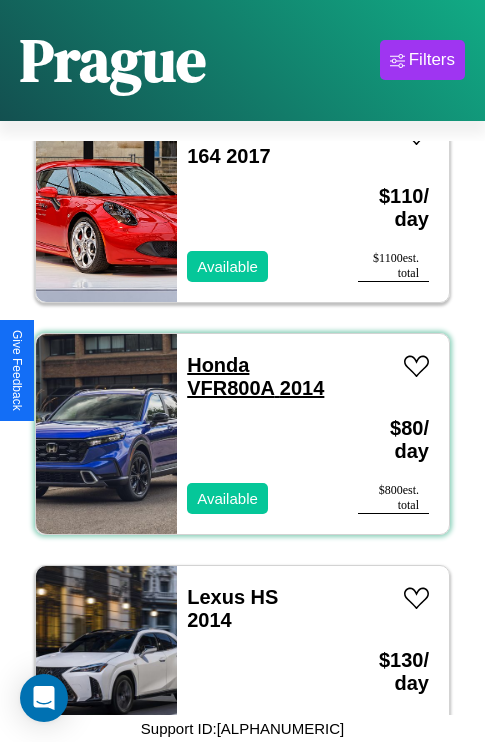 click on "Honda   VFR800A   2014" at bounding box center [255, 376] 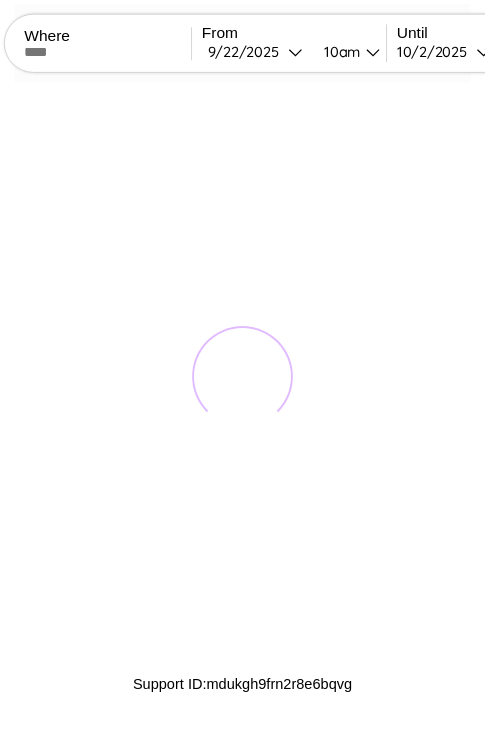 scroll, scrollTop: 0, scrollLeft: 0, axis: both 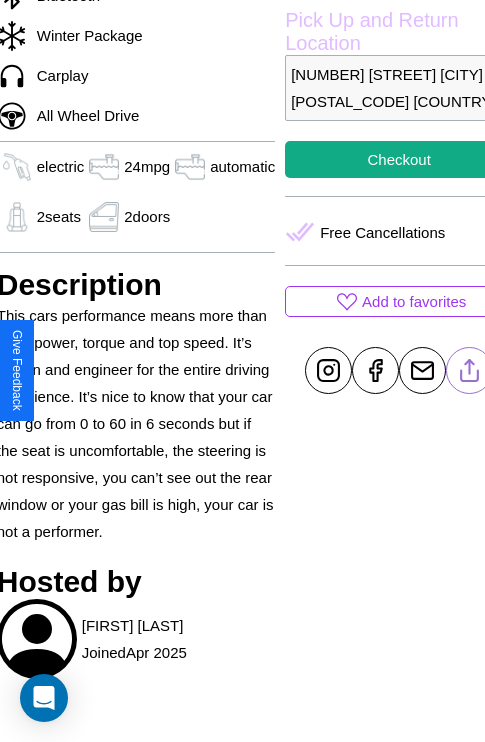 click 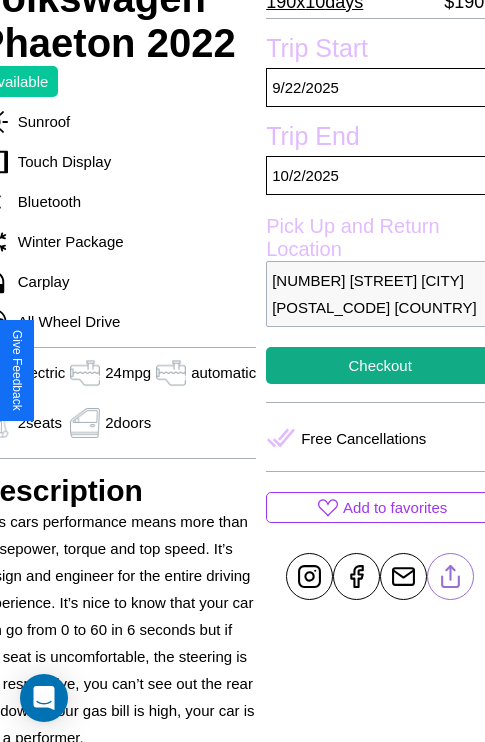 scroll, scrollTop: 498, scrollLeft: 96, axis: both 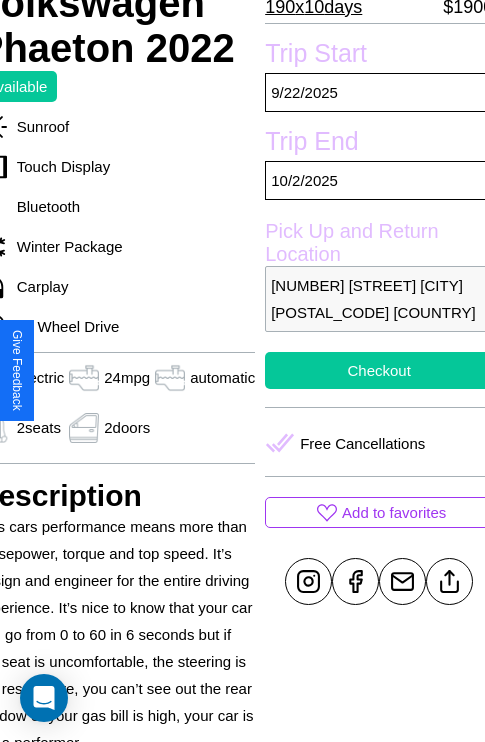 click on "Checkout" at bounding box center [379, 370] 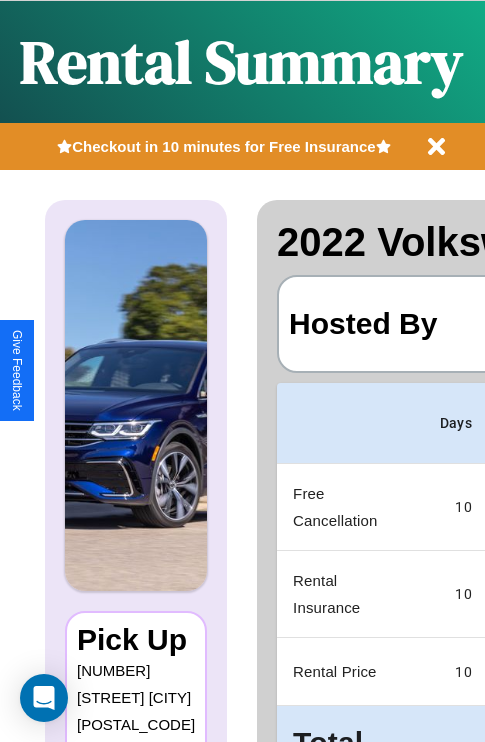 scroll, scrollTop: 0, scrollLeft: 378, axis: horizontal 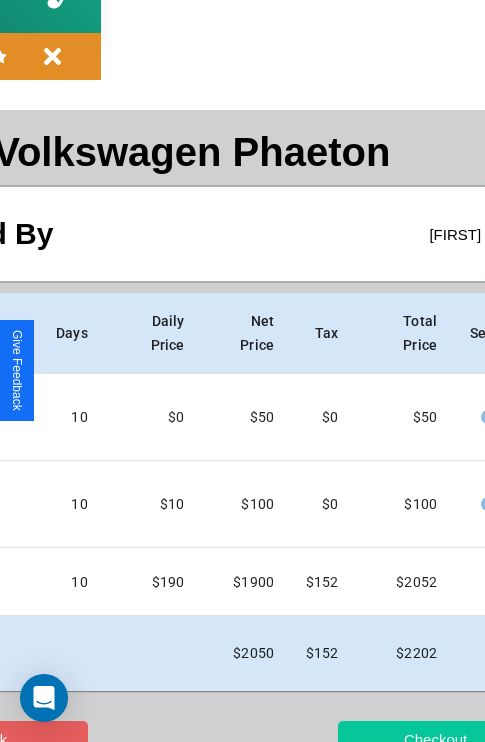 click on "Checkout" at bounding box center [435, 739] 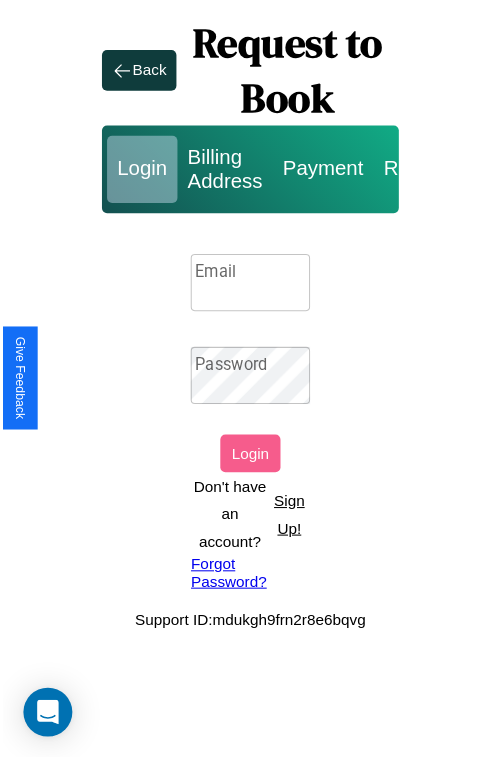 scroll, scrollTop: 0, scrollLeft: 0, axis: both 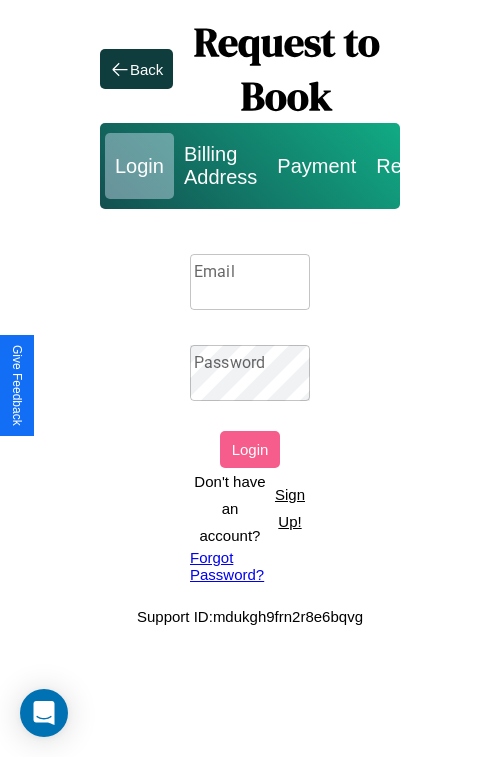 click on "Sign Up!" at bounding box center (290, 508) 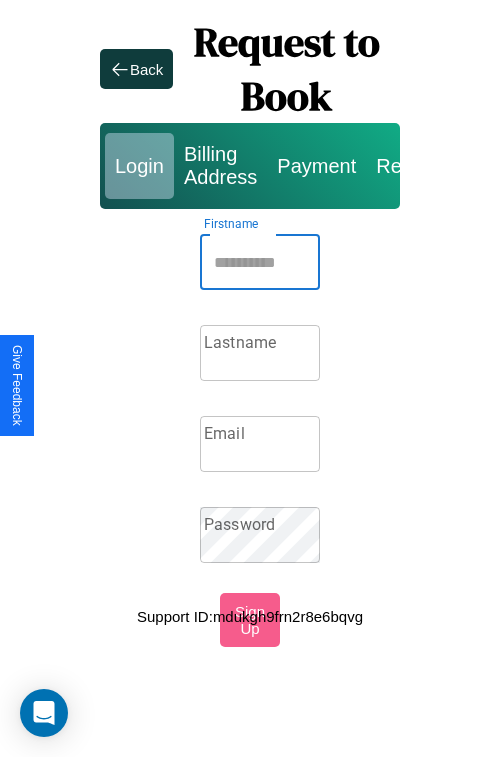 click on "Firstname" at bounding box center [260, 262] 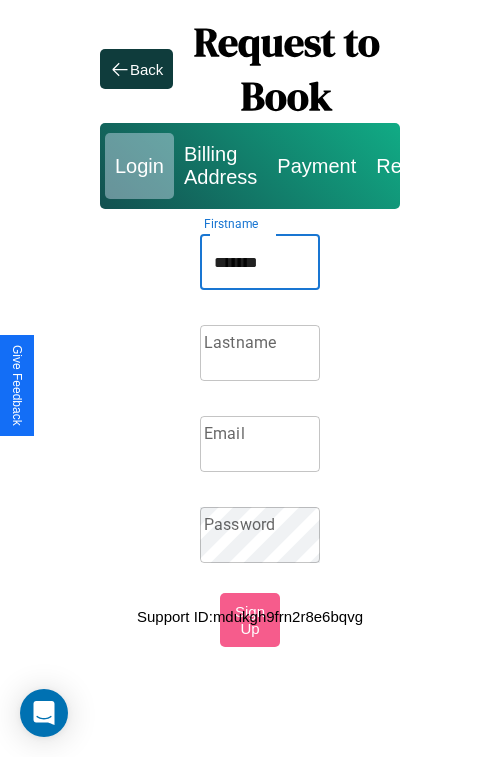 type on "*******" 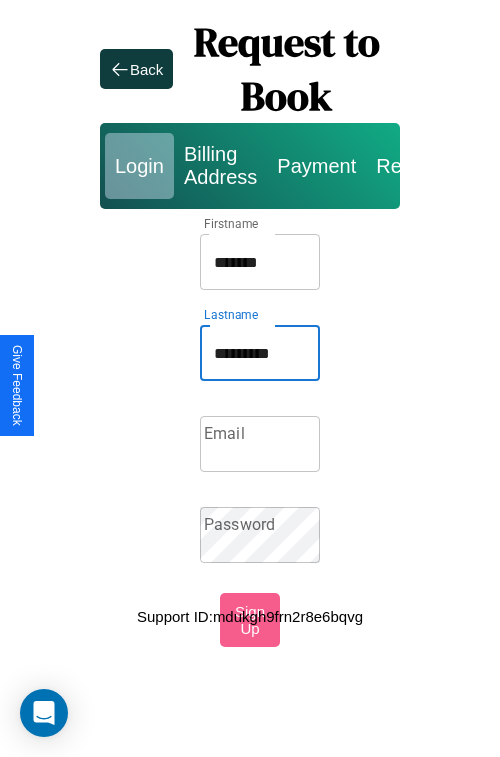 type on "*********" 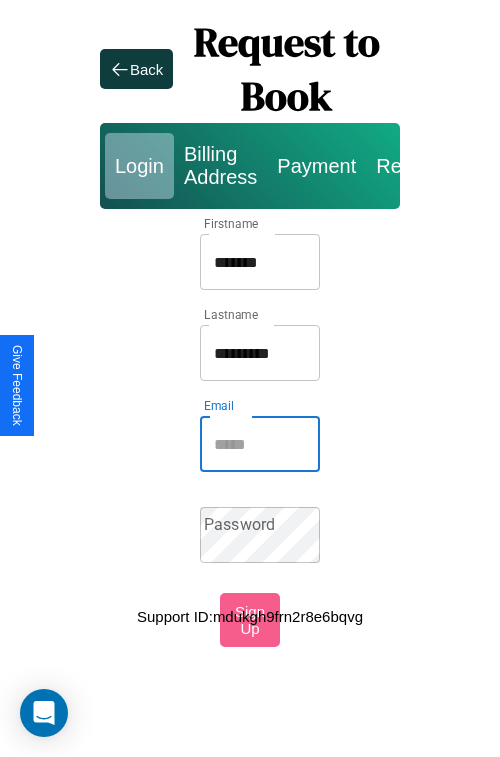 click on "Email" at bounding box center (260, 444) 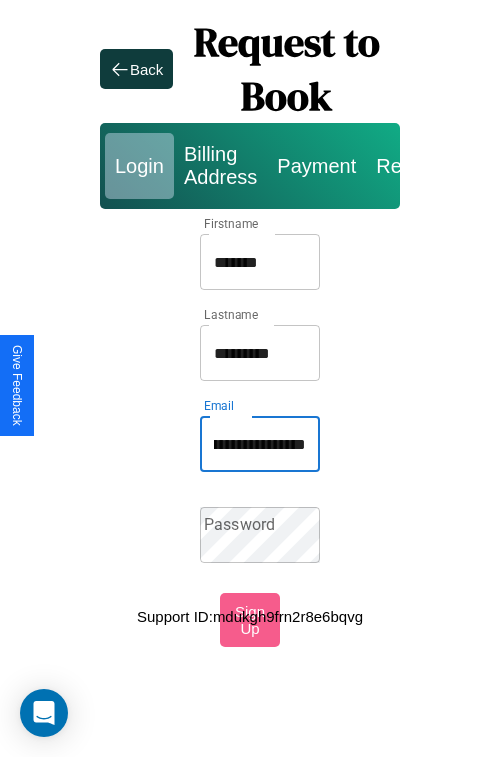 scroll, scrollTop: 0, scrollLeft: 132, axis: horizontal 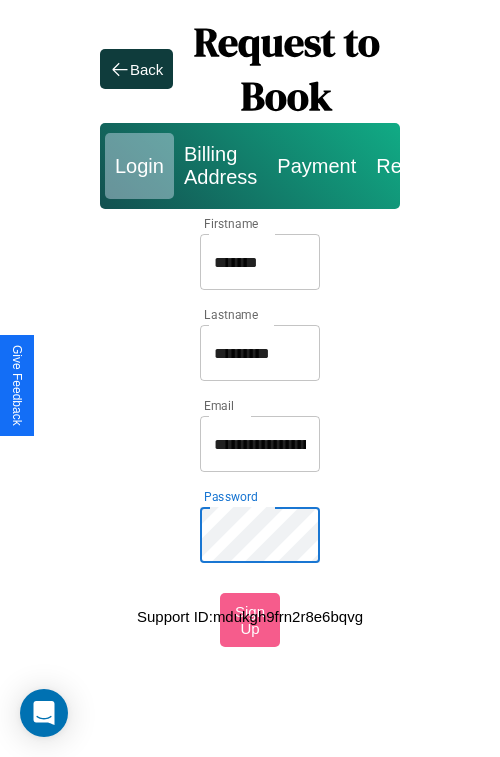 click on "*******" at bounding box center (260, 262) 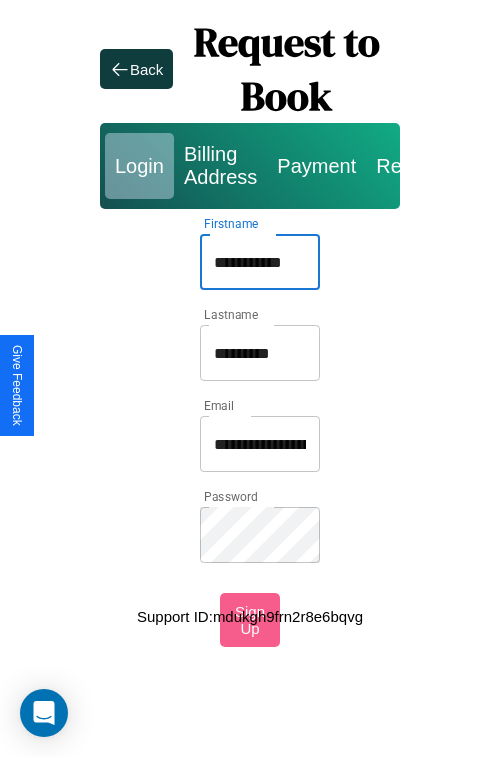type on "**********" 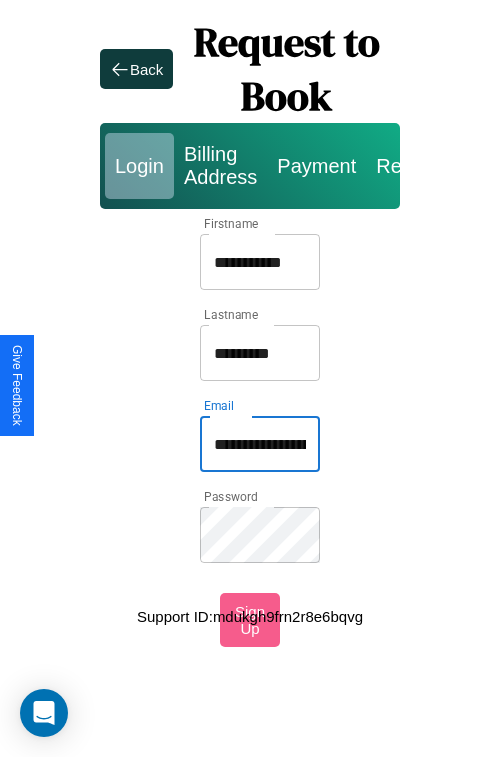 type on "**********" 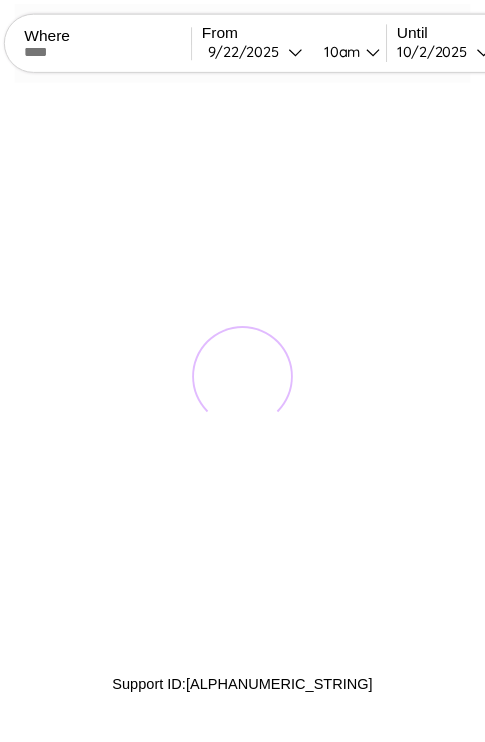 scroll, scrollTop: 0, scrollLeft: 0, axis: both 